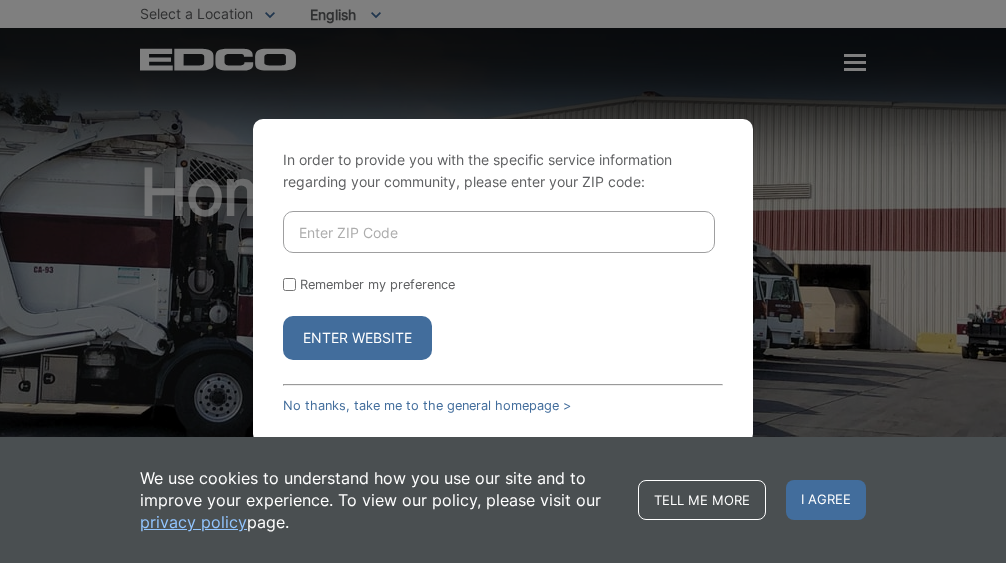 scroll, scrollTop: 0, scrollLeft: 0, axis: both 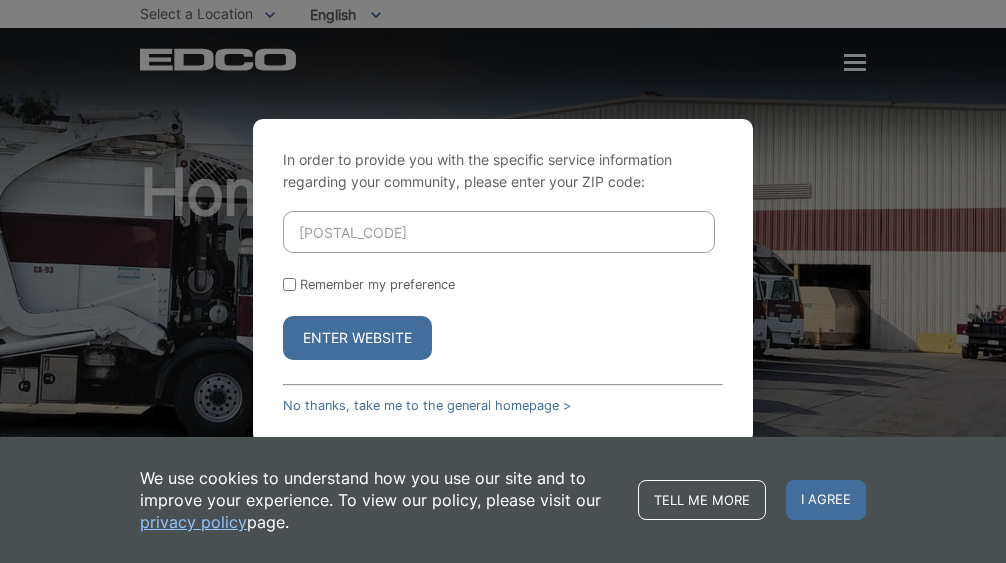 type on "91901" 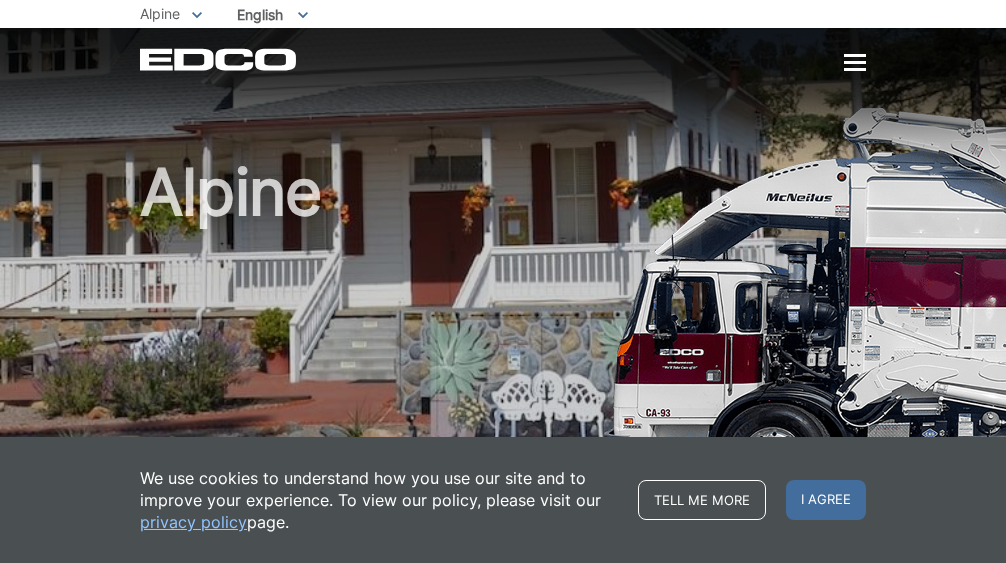 scroll, scrollTop: 0, scrollLeft: 0, axis: both 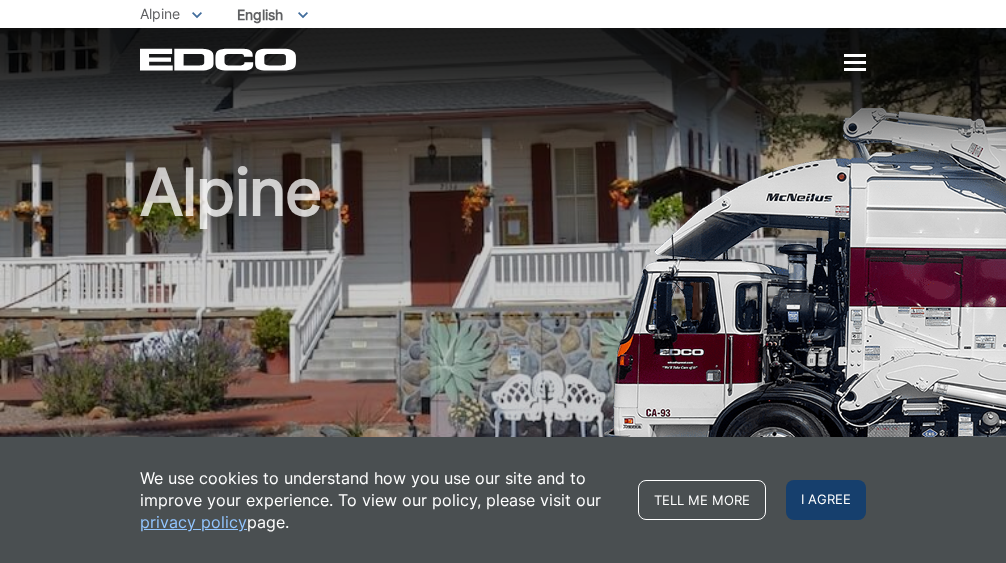 click on "I agree" at bounding box center [826, 500] 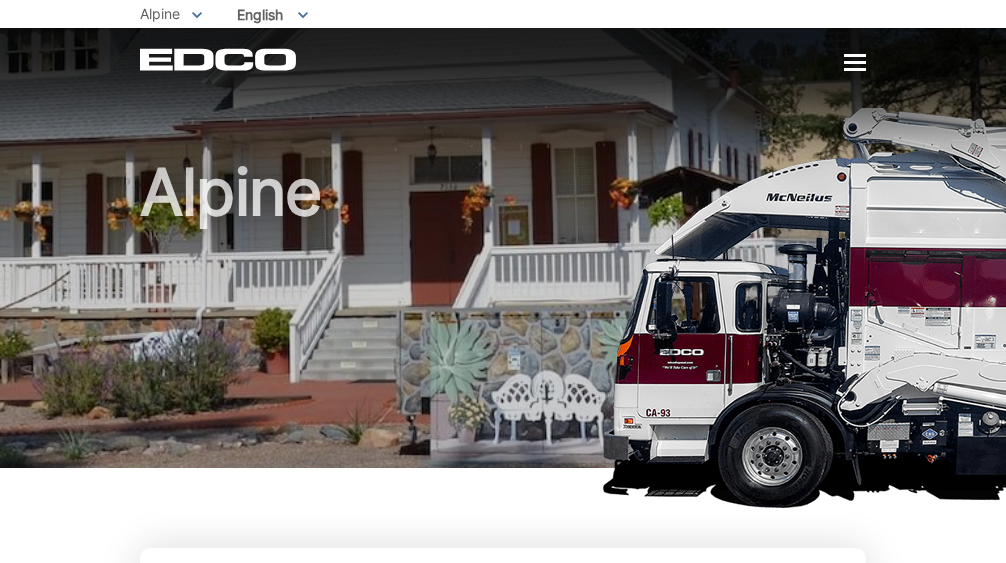 click at bounding box center (855, 63) 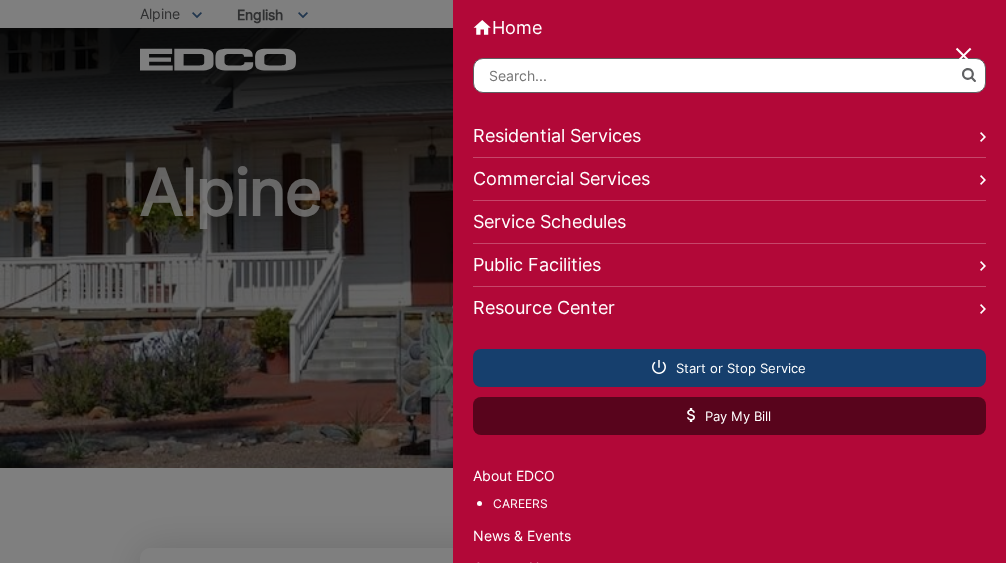 scroll, scrollTop: 19, scrollLeft: 0, axis: vertical 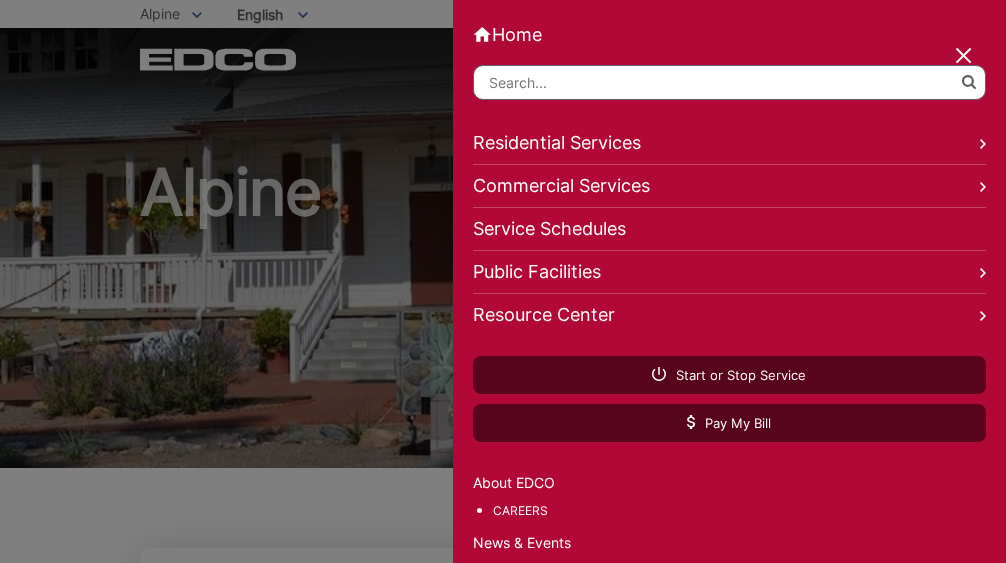click on "Residential Services" at bounding box center [729, 143] 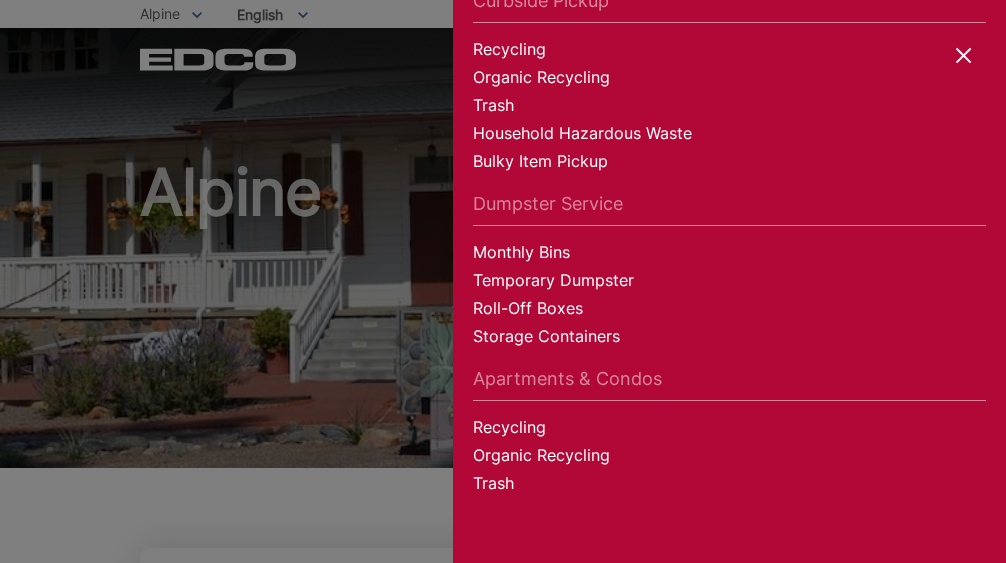 scroll, scrollTop: 137, scrollLeft: 0, axis: vertical 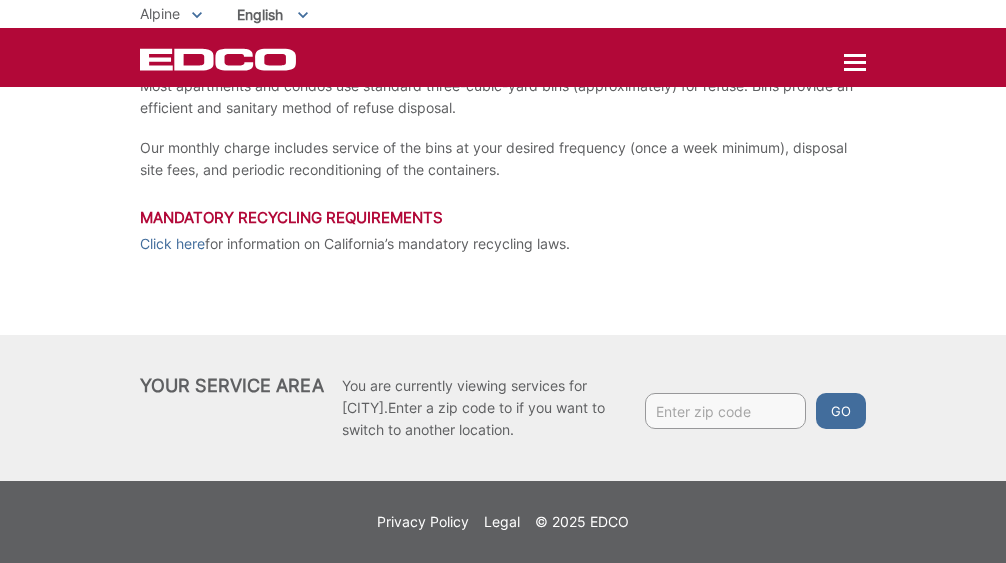 click at bounding box center (725, 411) 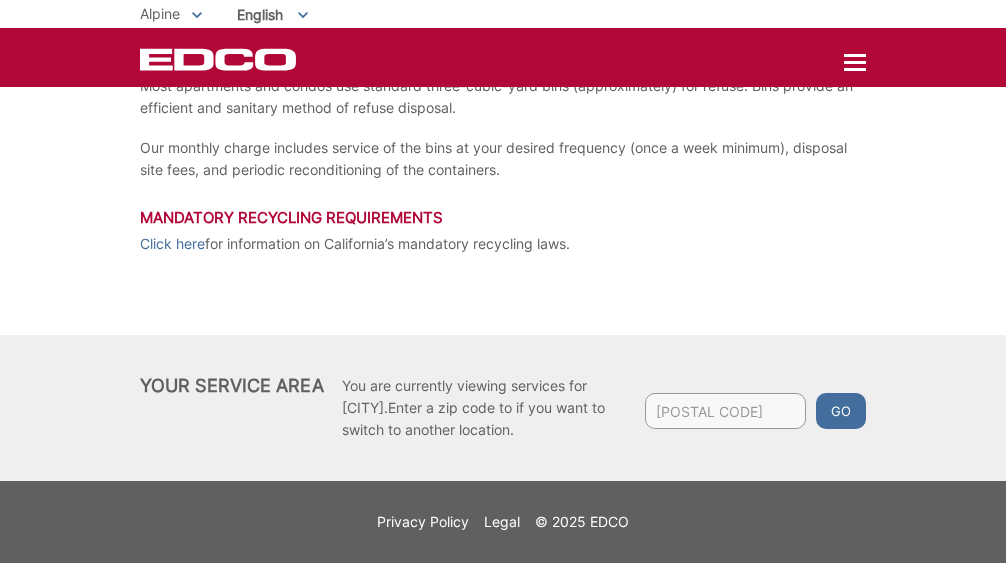type on "91901" 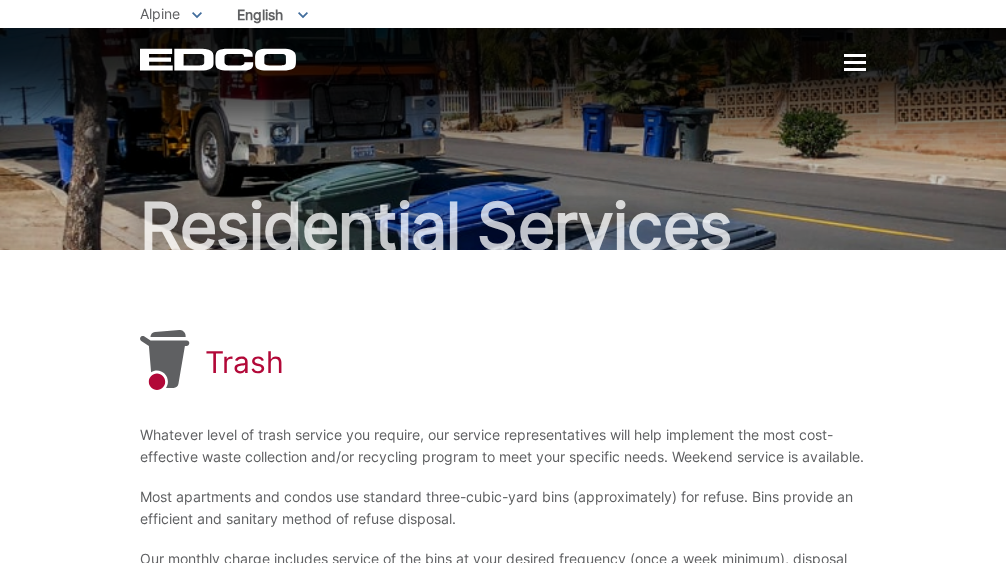 scroll, scrollTop: 0, scrollLeft: 0, axis: both 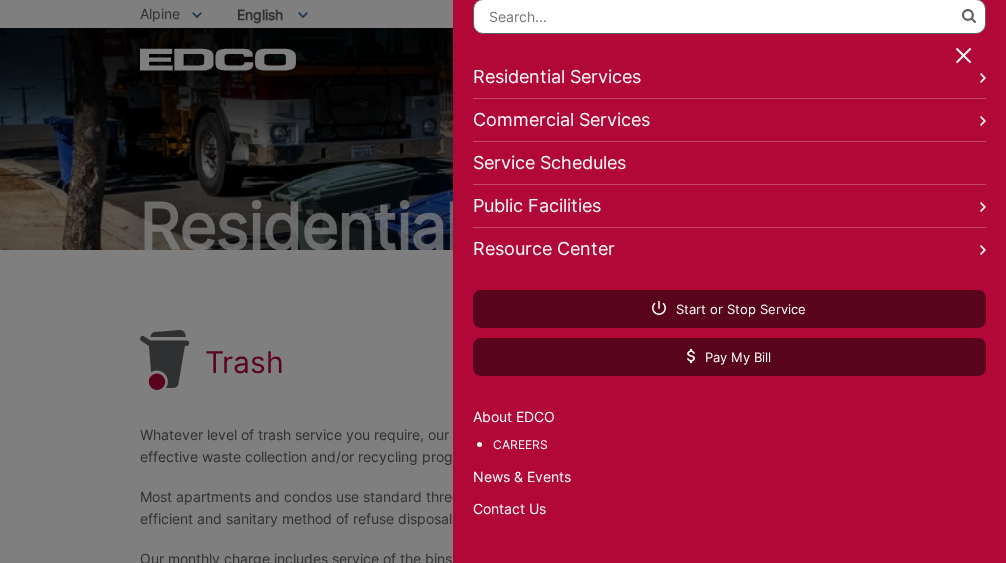 click on "Contact Us" at bounding box center (729, 509) 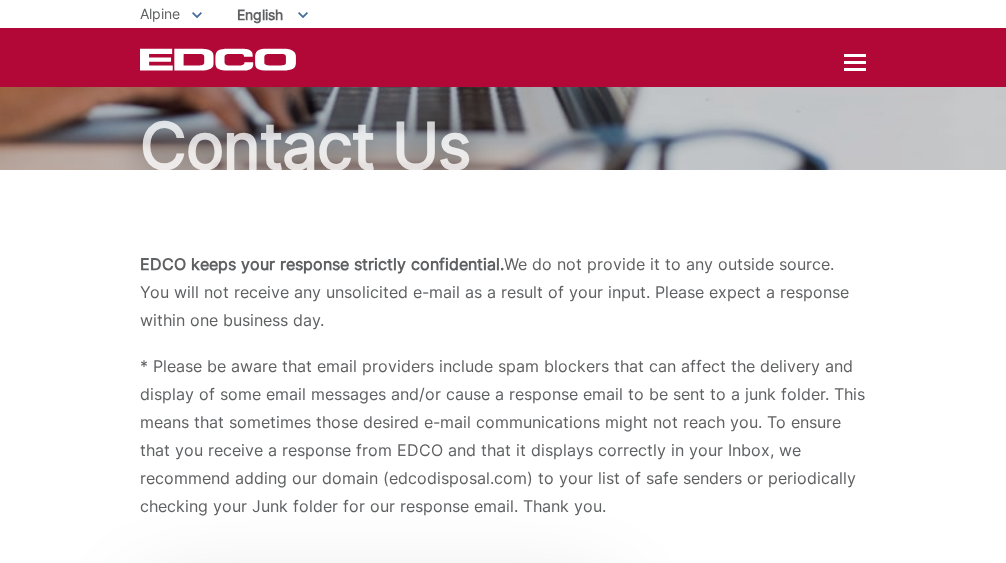 scroll, scrollTop: 77, scrollLeft: 0, axis: vertical 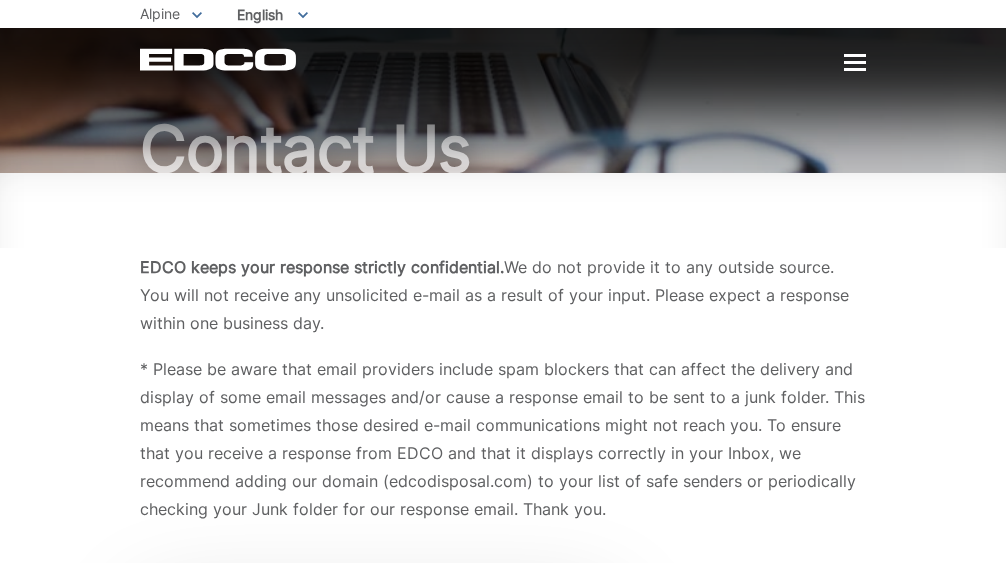 click at bounding box center (855, 62) 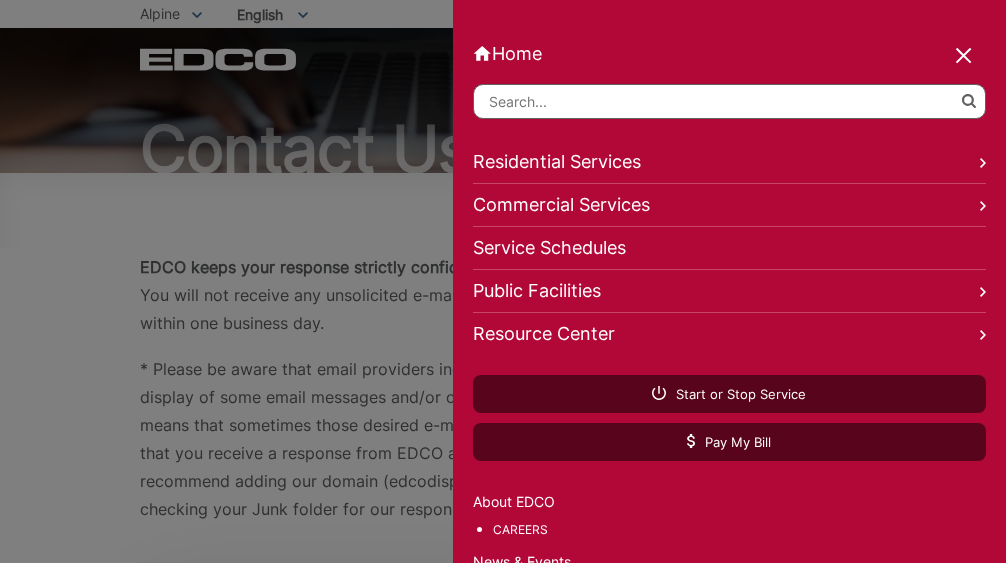 click on "Home" at bounding box center (729, 53) 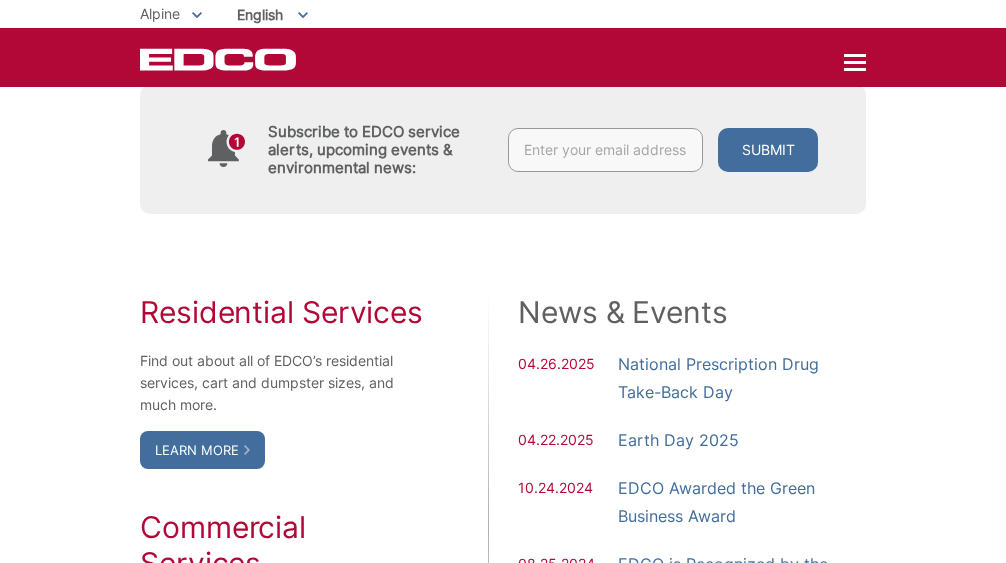 scroll, scrollTop: 954, scrollLeft: 0, axis: vertical 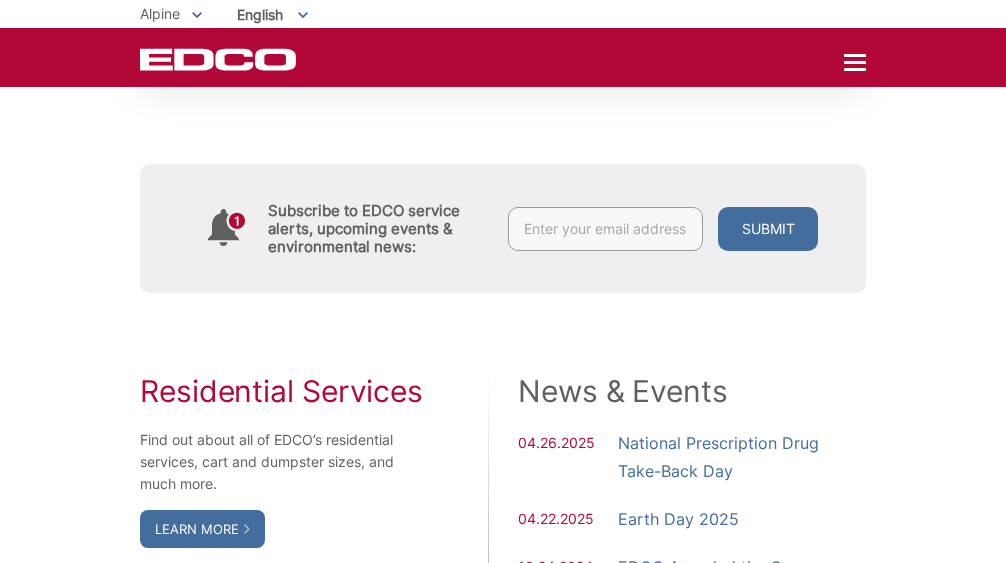 click 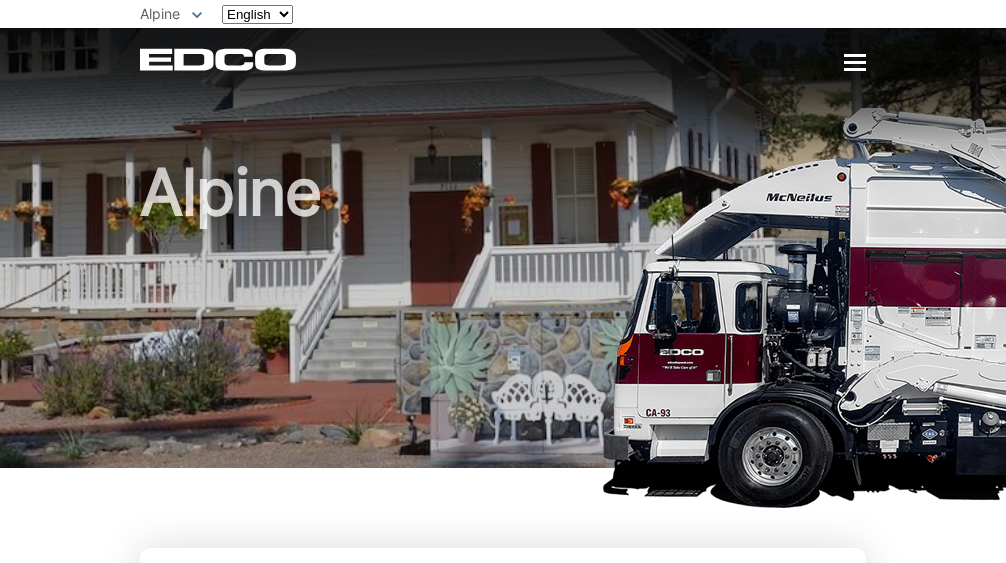scroll, scrollTop: 0, scrollLeft: 0, axis: both 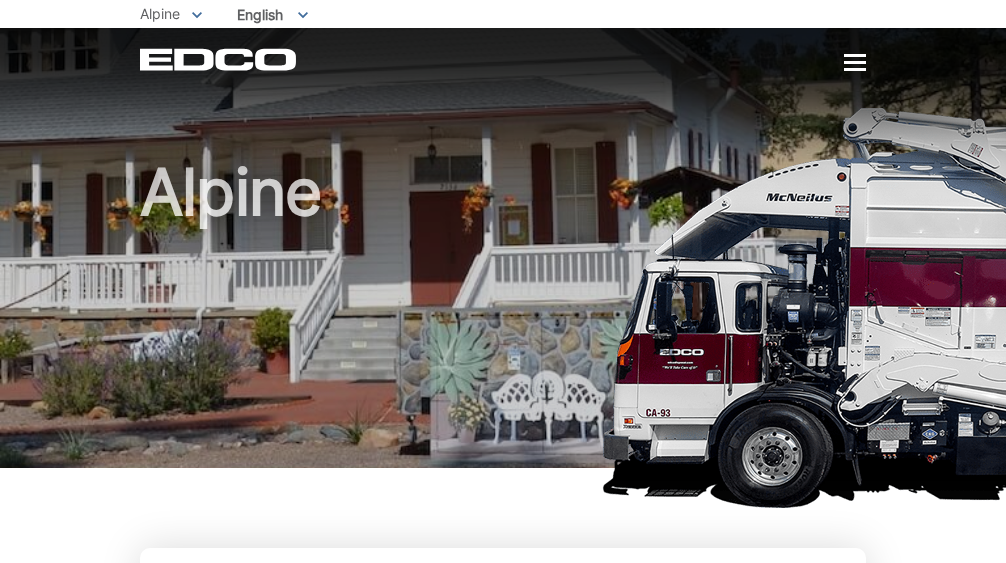 click at bounding box center (855, 62) 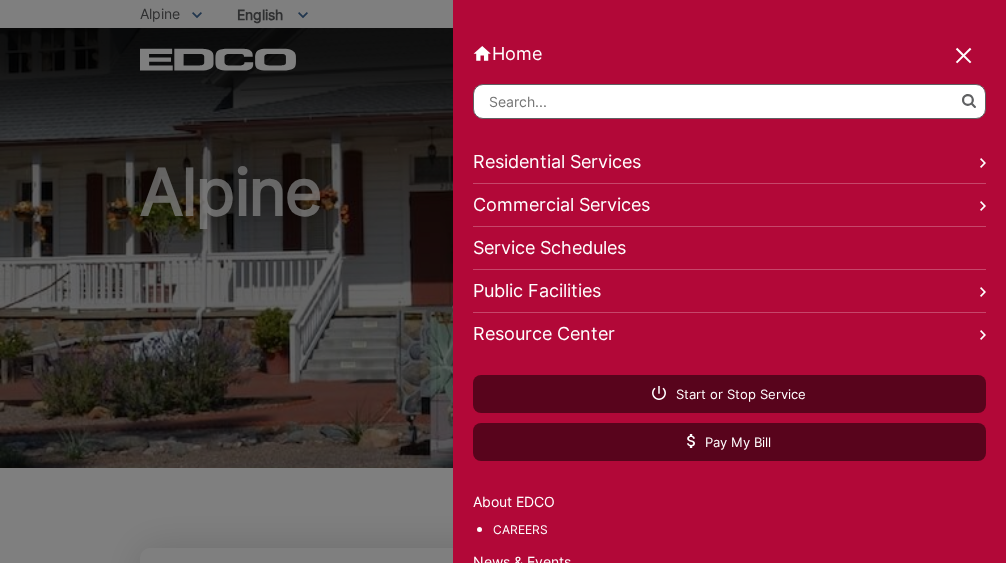 click at bounding box center [729, 101] 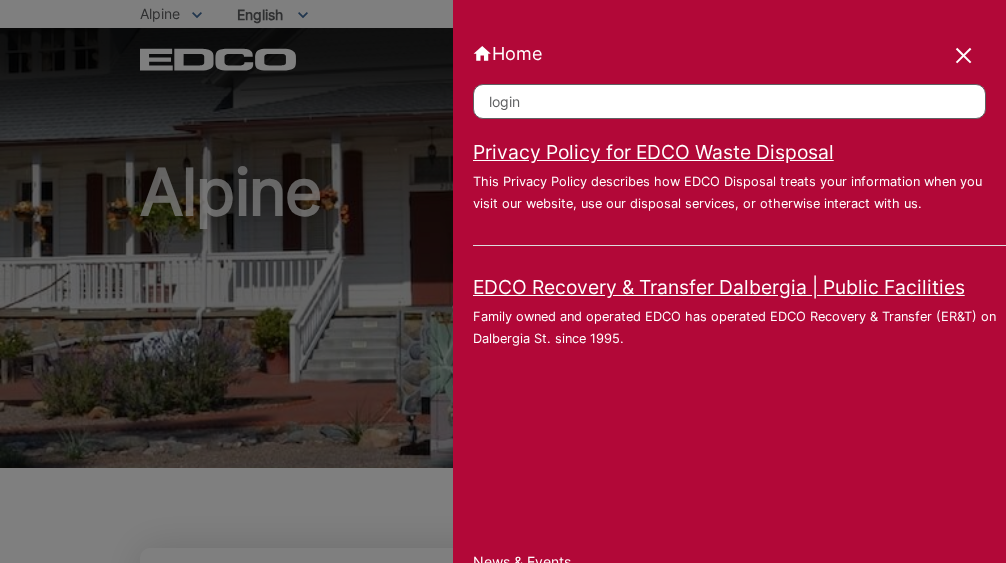 type on "login" 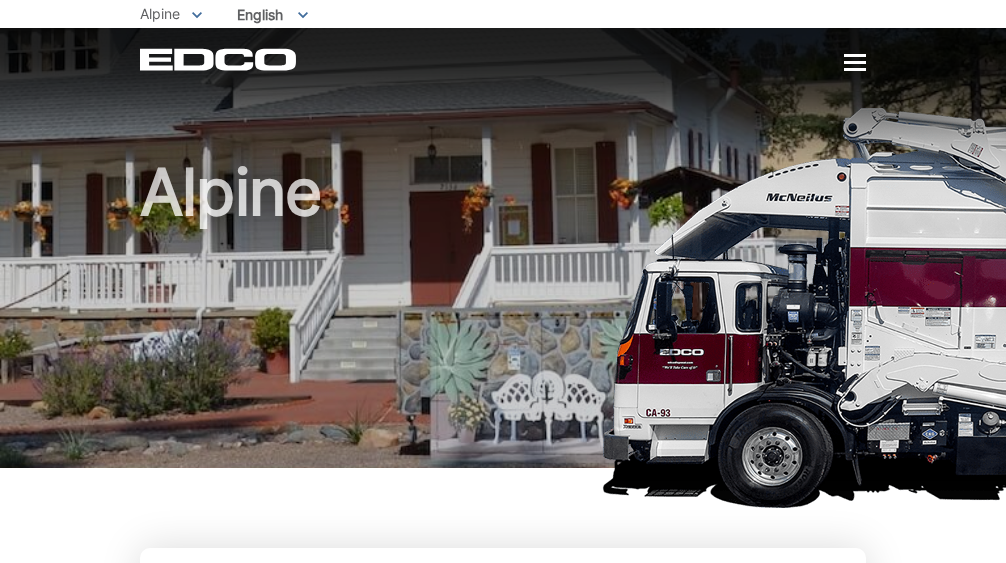 scroll, scrollTop: 0, scrollLeft: 0, axis: both 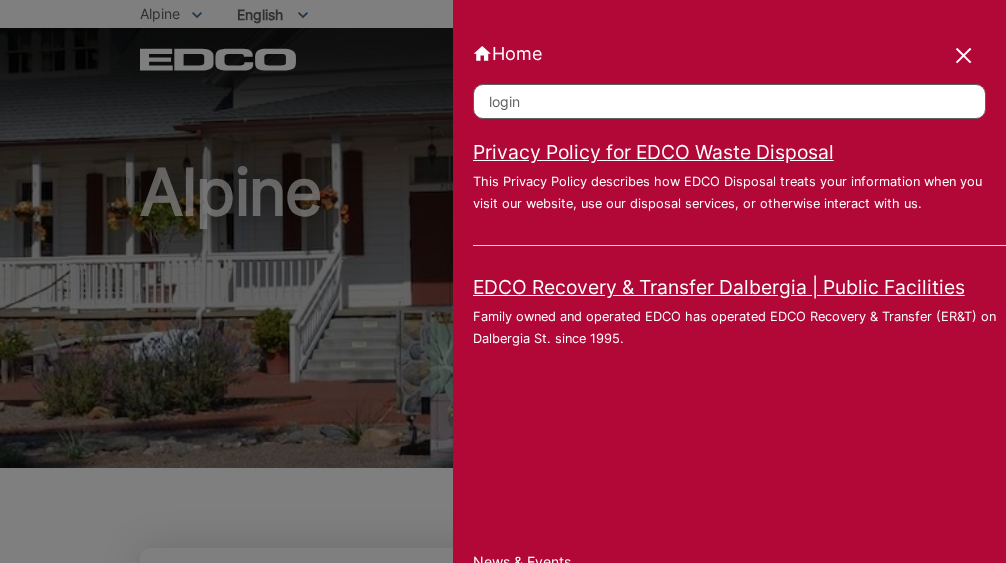 click at bounding box center [965, 57] 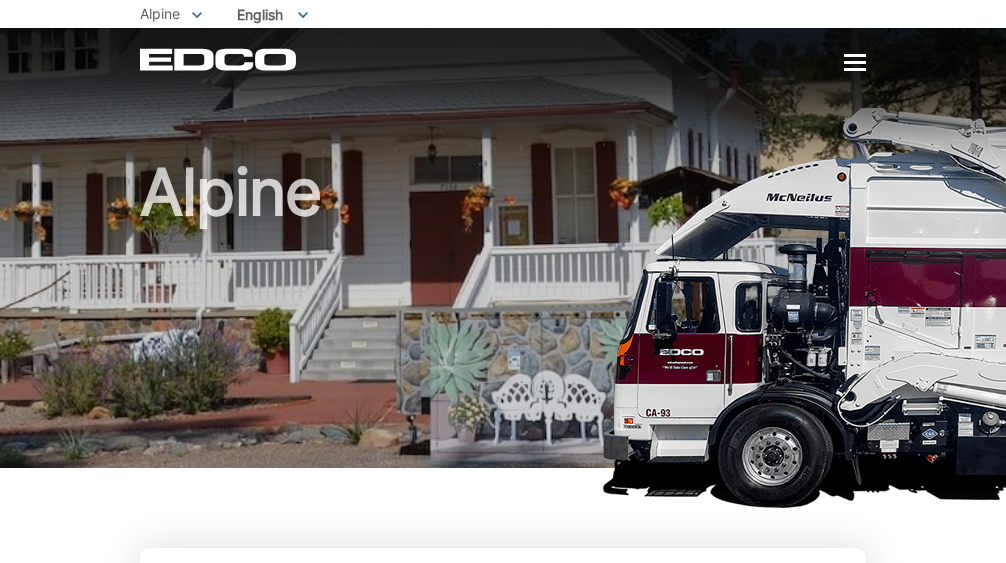 click on "Alpine" at bounding box center [503, 318] 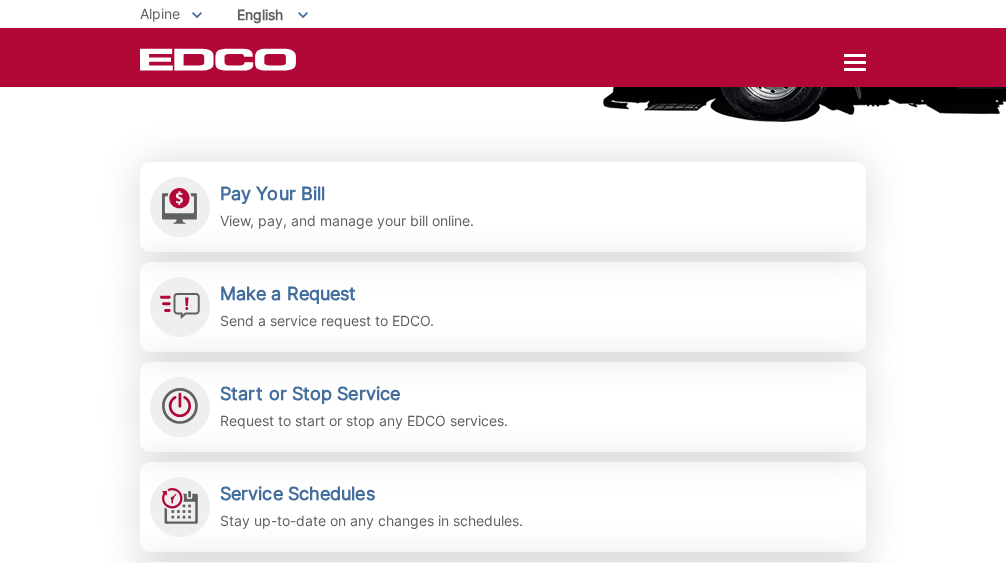 scroll, scrollTop: 388, scrollLeft: 0, axis: vertical 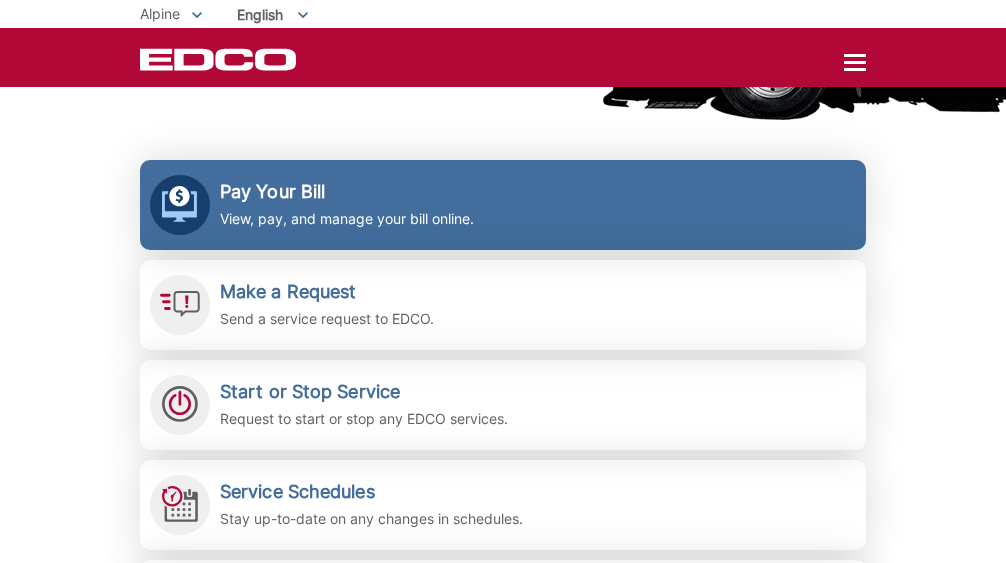 click on "Pay Your Bill" at bounding box center (347, 192) 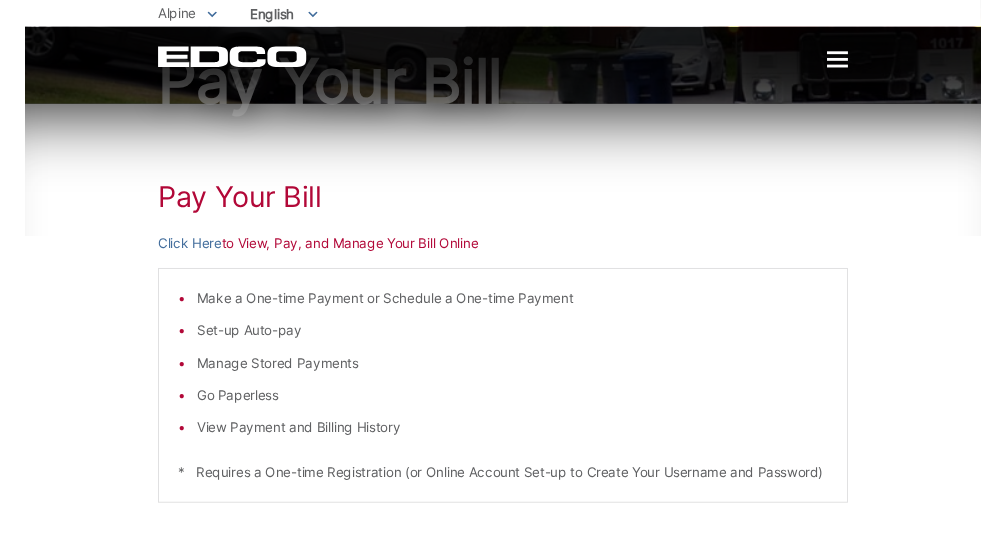 scroll, scrollTop: 140, scrollLeft: 0, axis: vertical 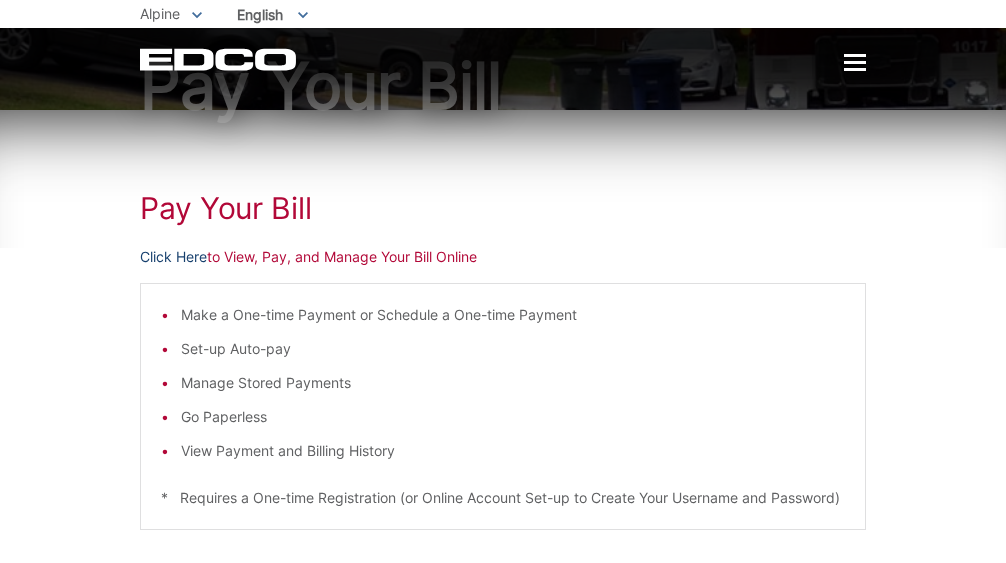 click on "Click Here" at bounding box center [173, 257] 